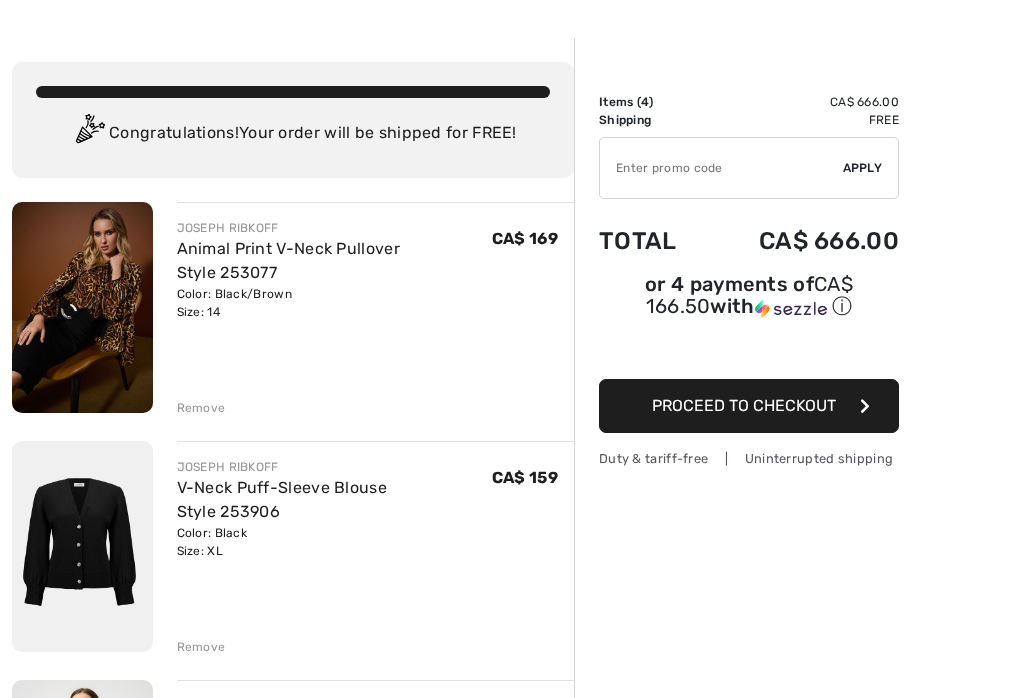 scroll, scrollTop: 81, scrollLeft: 0, axis: vertical 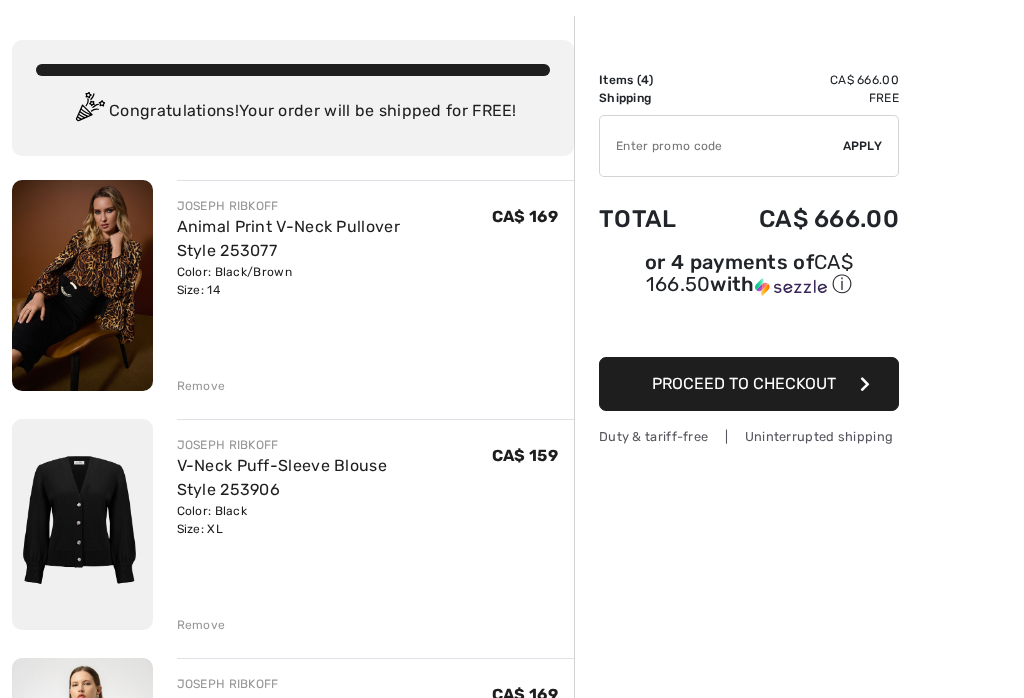 click on "Remove" at bounding box center (201, 387) 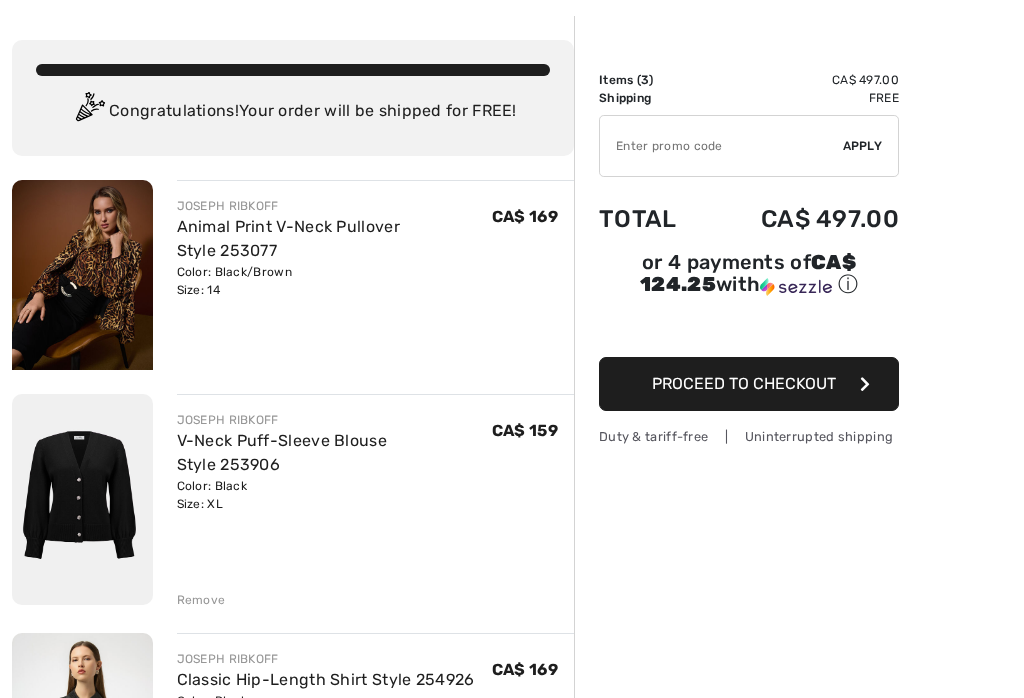 scroll, scrollTop: 82, scrollLeft: 0, axis: vertical 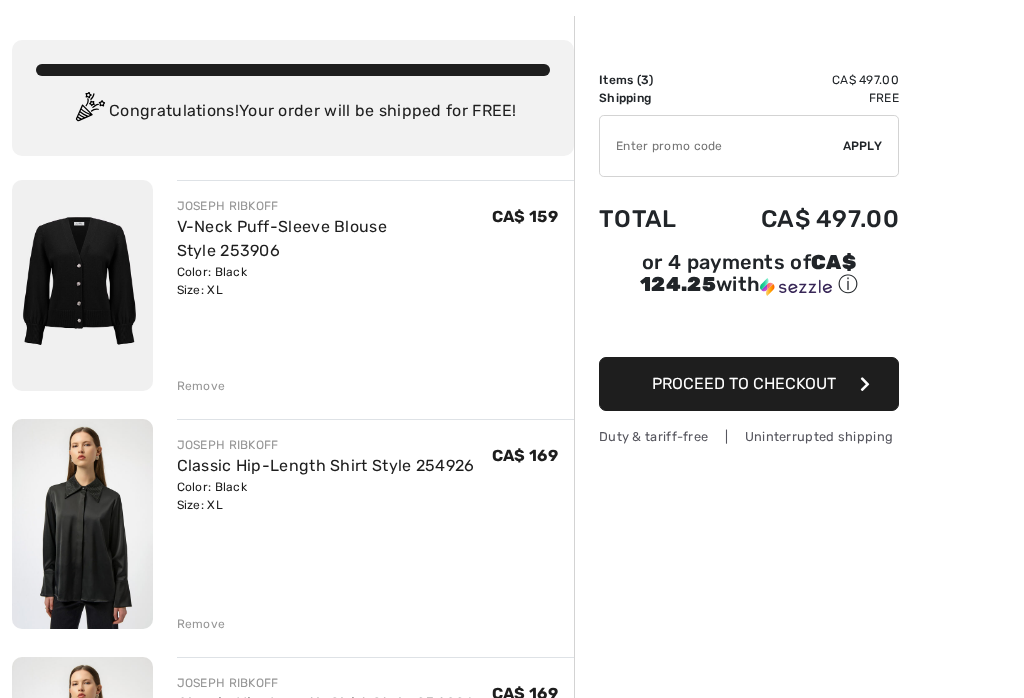 click on "Remove" at bounding box center [201, 386] 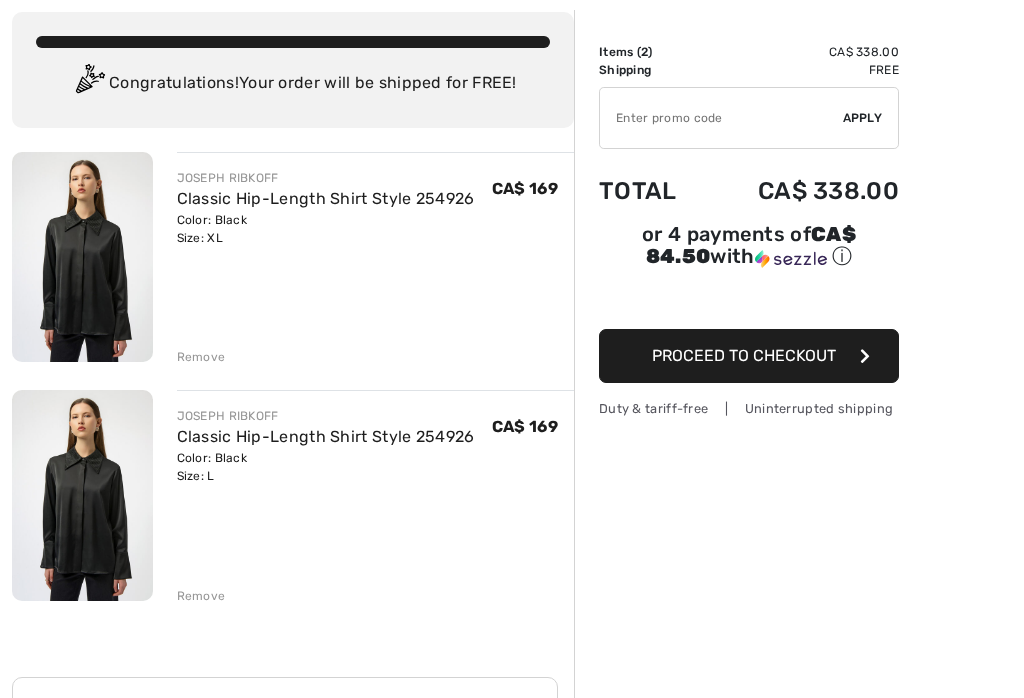 scroll, scrollTop: 112, scrollLeft: 0, axis: vertical 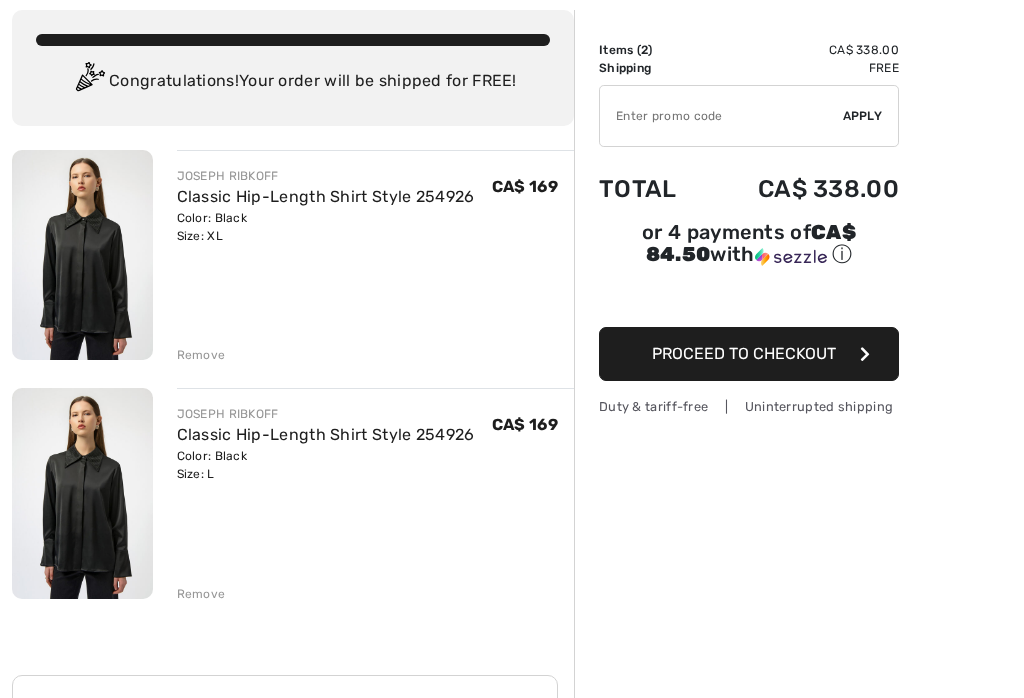 click on "Remove" at bounding box center (201, 355) 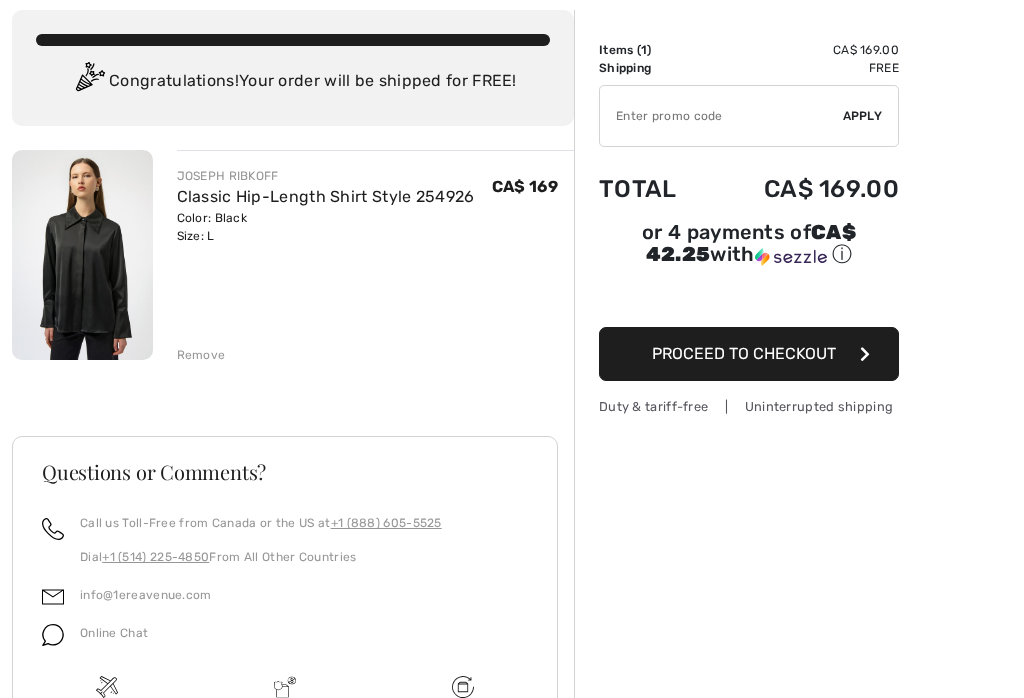 click on "Remove" at bounding box center (201, 355) 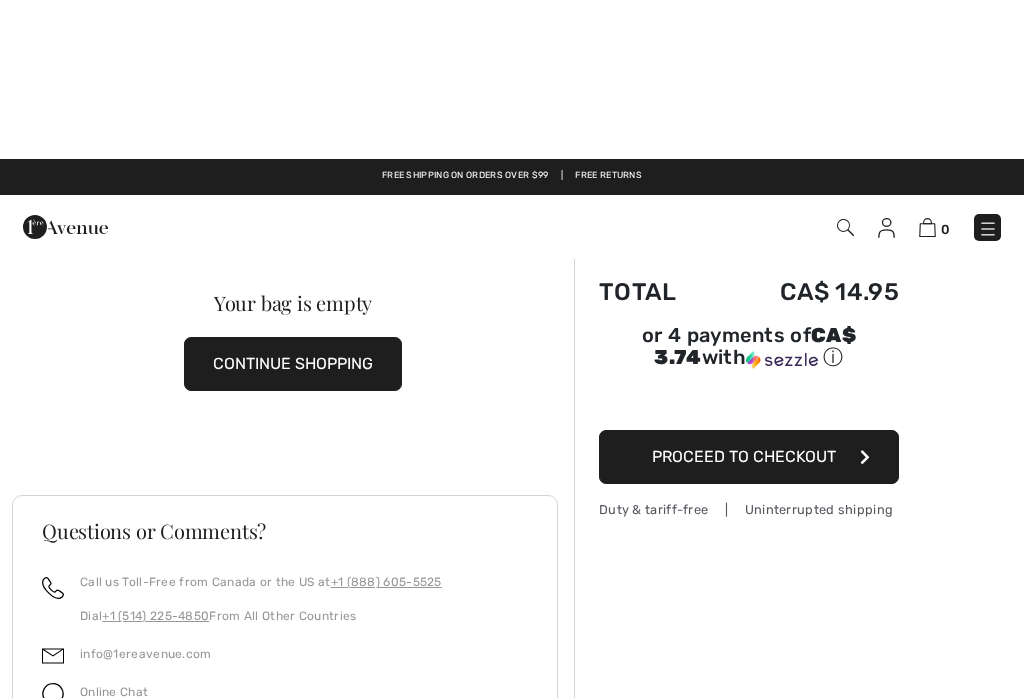 scroll, scrollTop: 0, scrollLeft: 0, axis: both 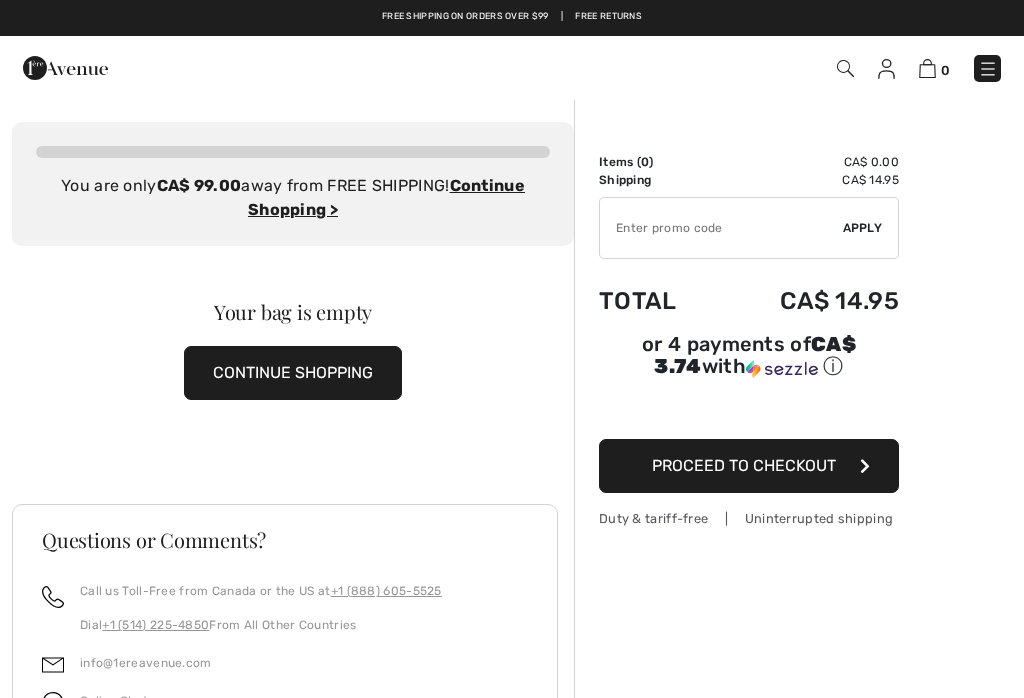 click at bounding box center (988, 69) 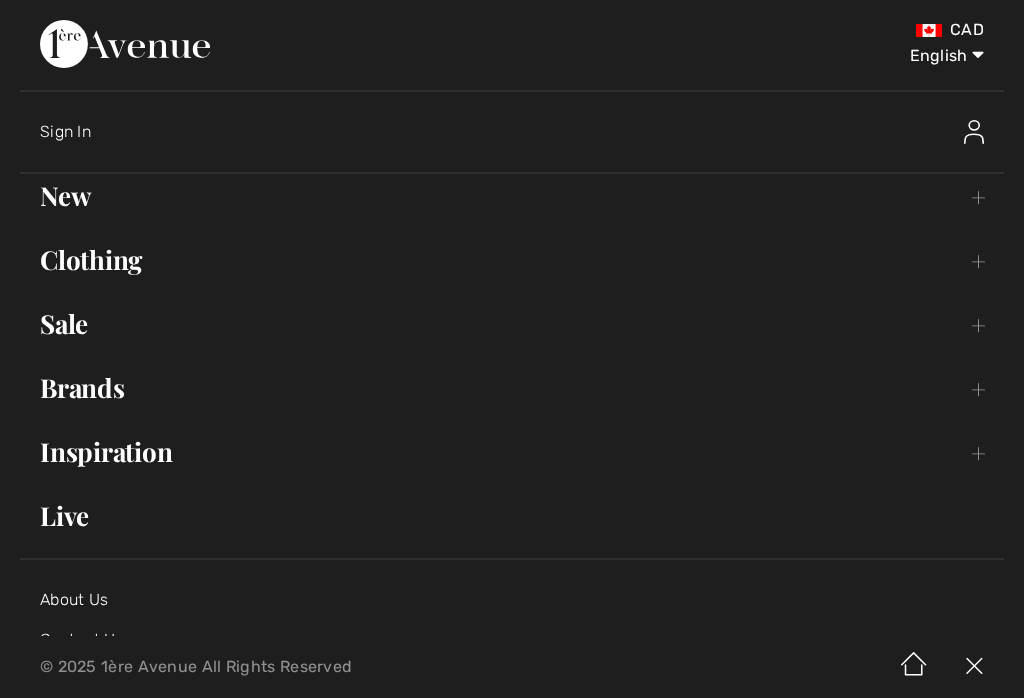 click on "Brands Open submenu" at bounding box center (512, 388) 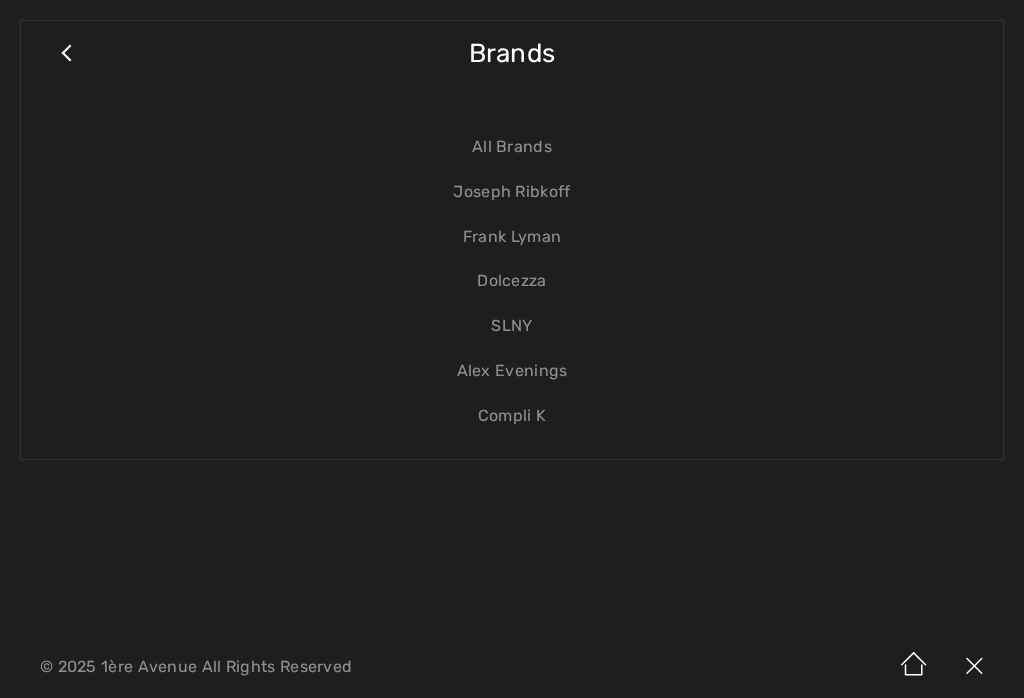 click on "Joseph Ribkoff" at bounding box center (512, 192) 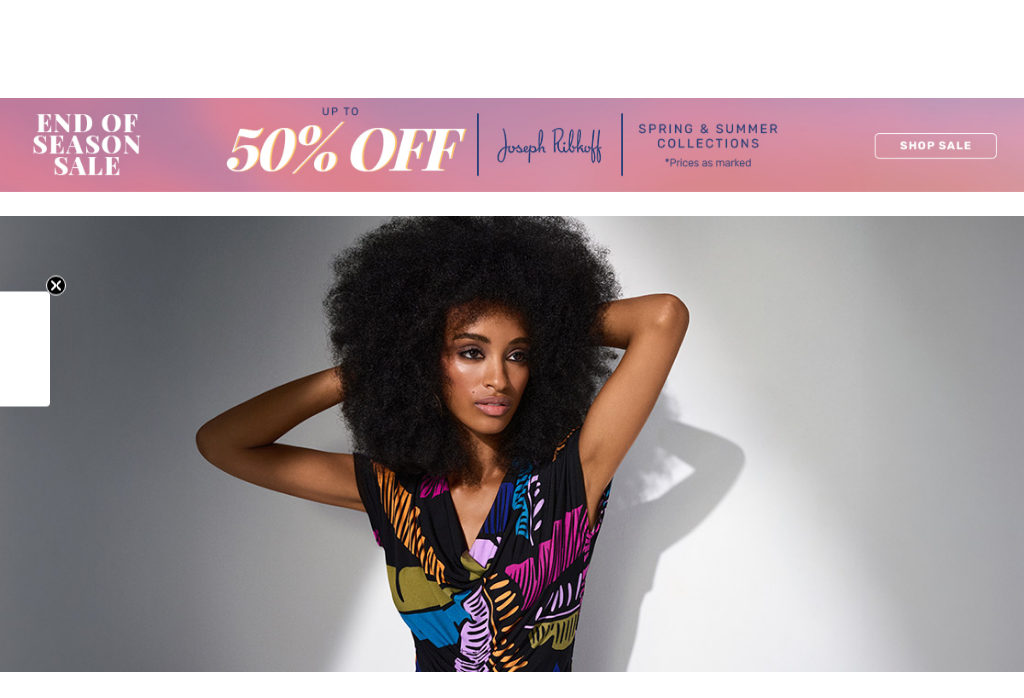 checkbox on "true" 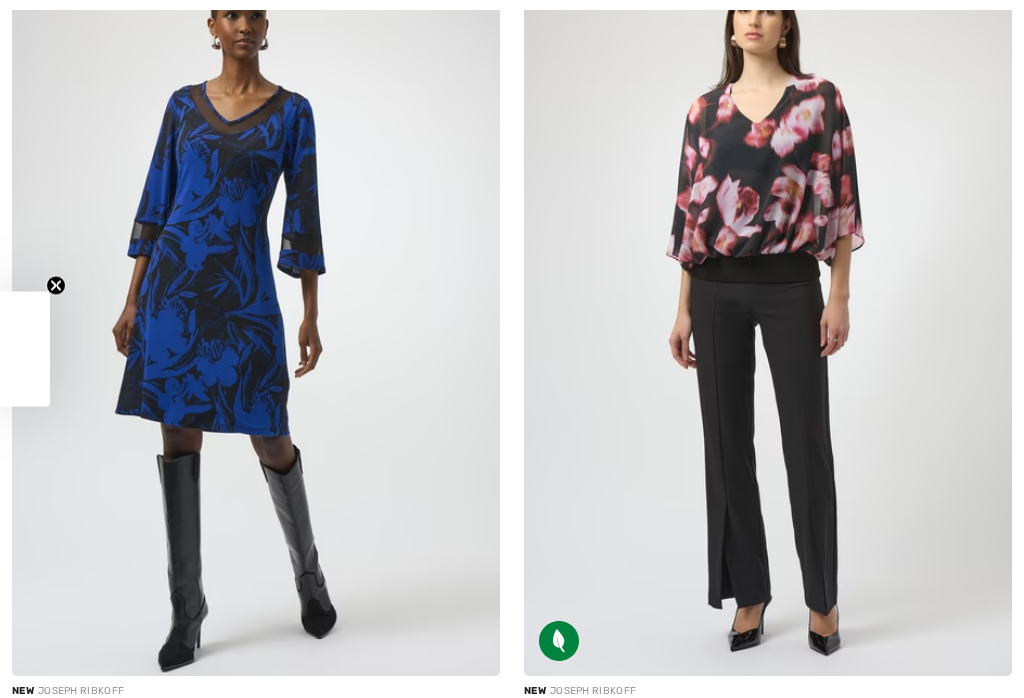 scroll, scrollTop: 0, scrollLeft: 0, axis: both 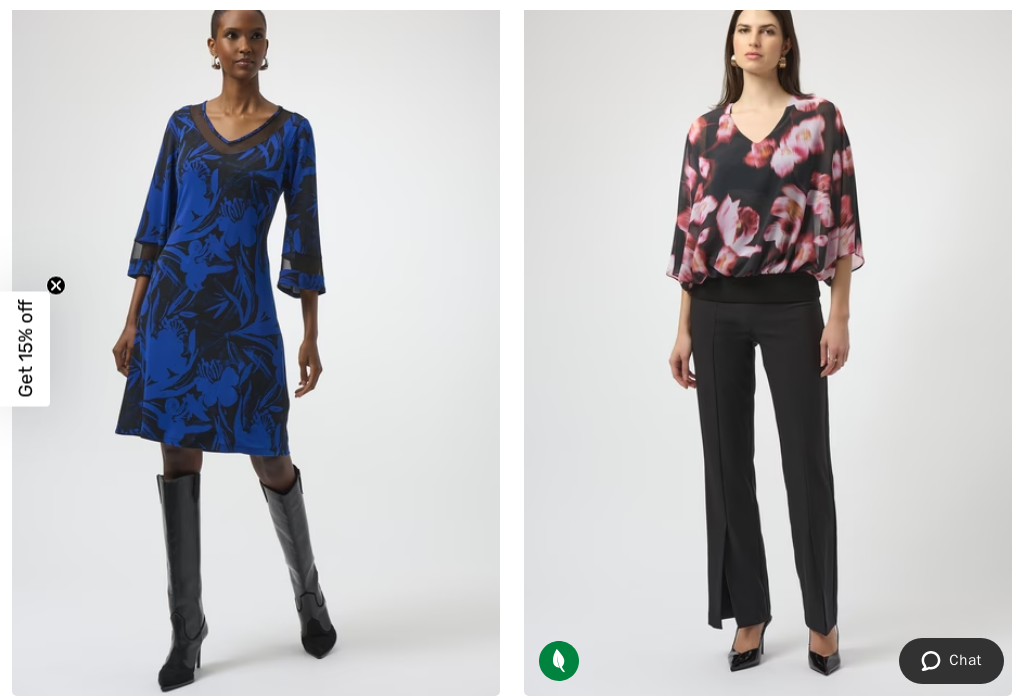 click at bounding box center (256, 330) 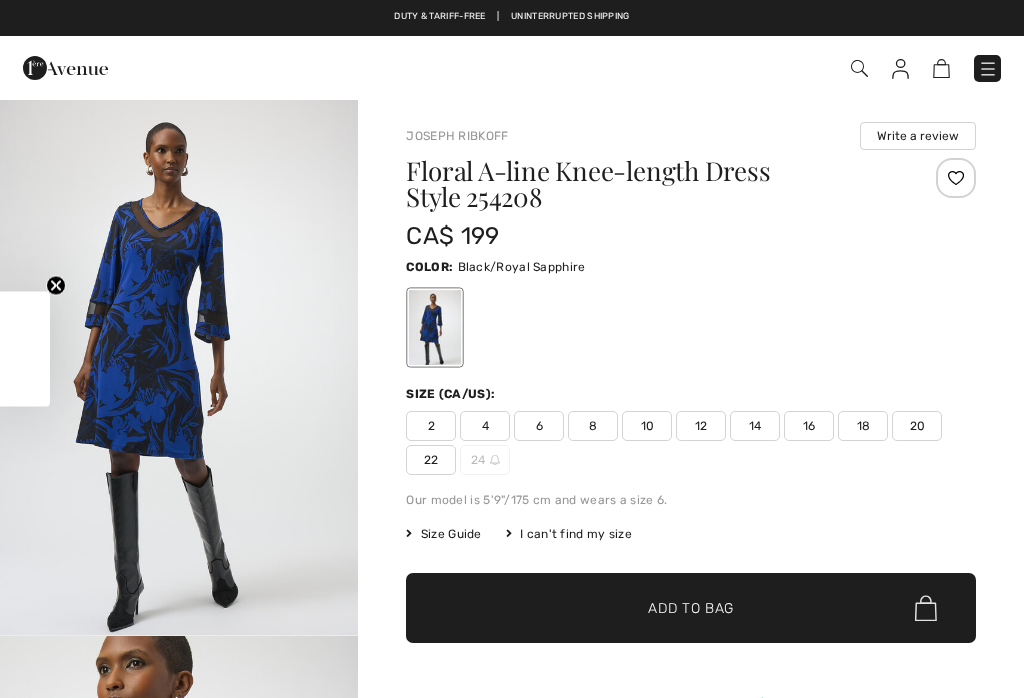 scroll, scrollTop: 0, scrollLeft: 0, axis: both 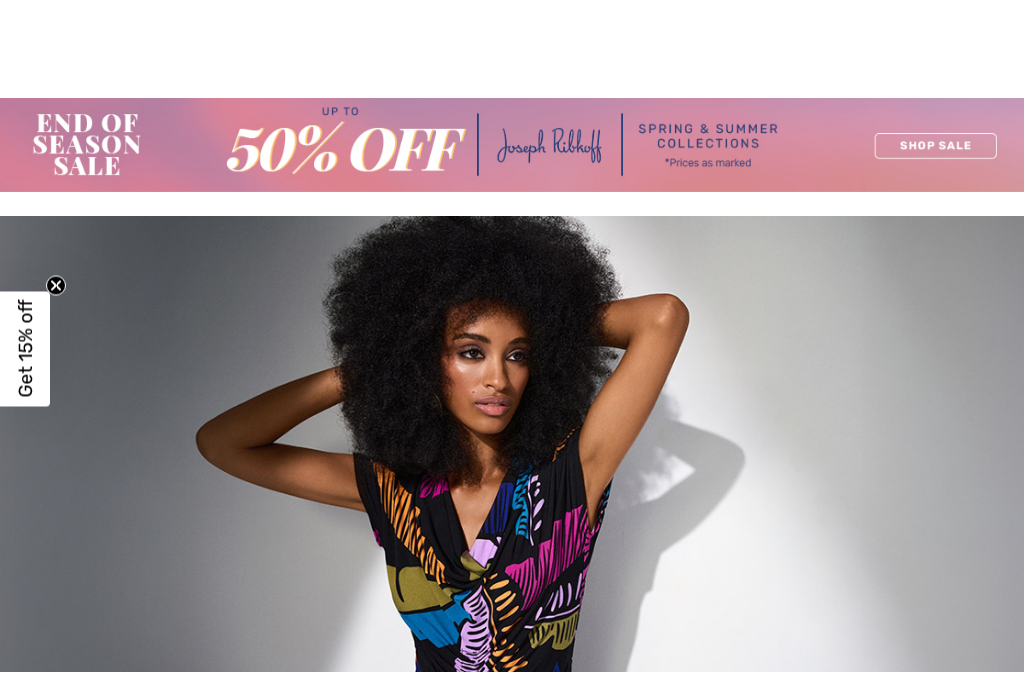 checkbox on "true" 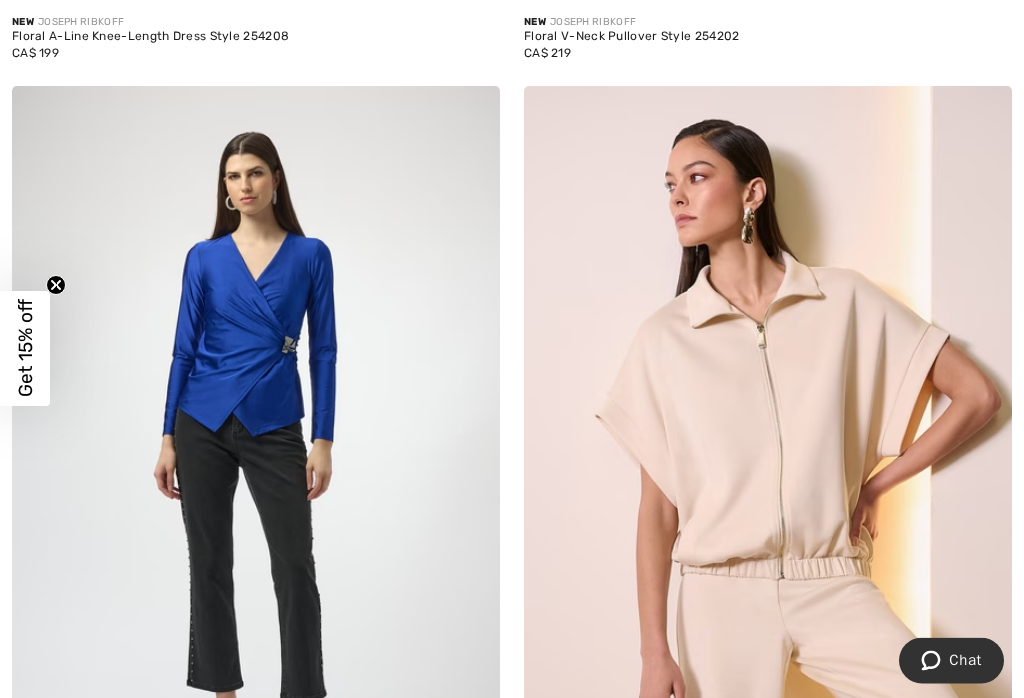 scroll, scrollTop: 1654, scrollLeft: 0, axis: vertical 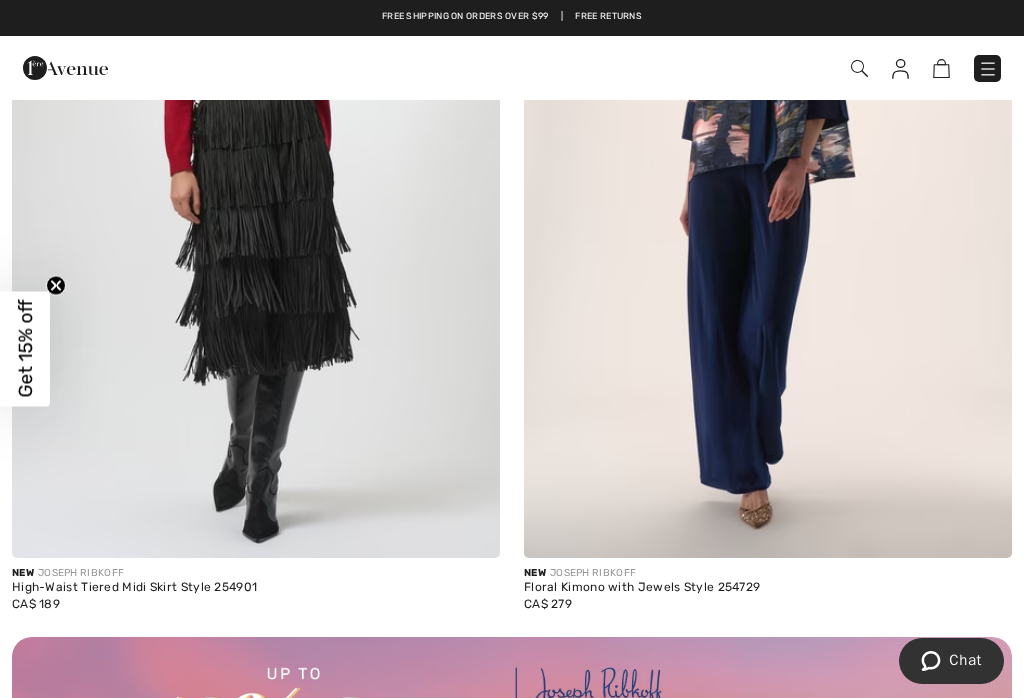 click at bounding box center [256, 192] 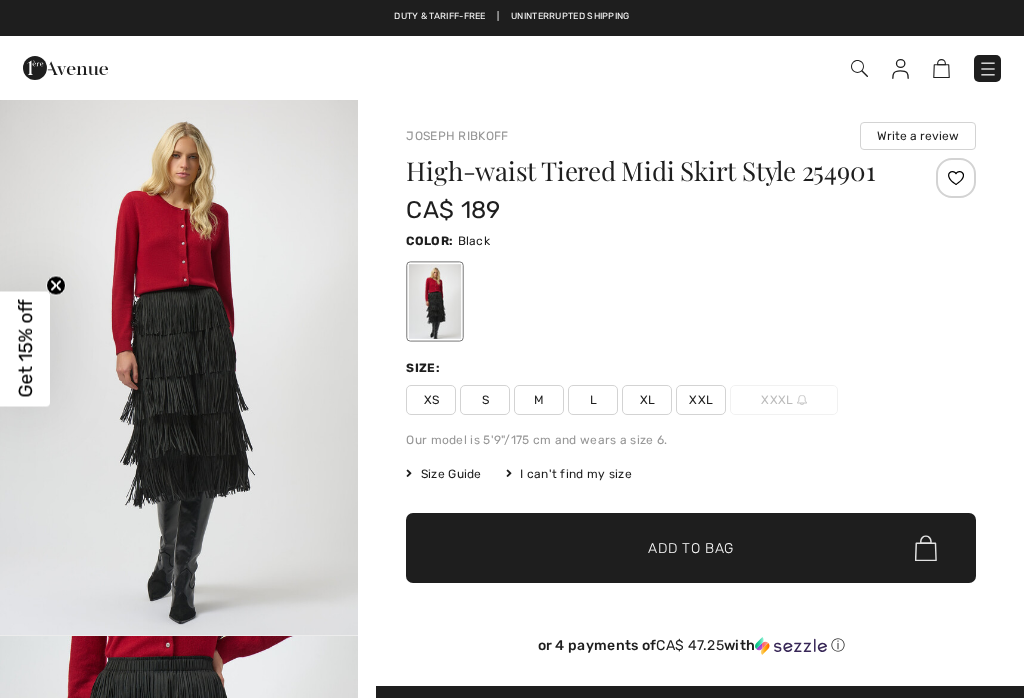 scroll, scrollTop: 0, scrollLeft: 0, axis: both 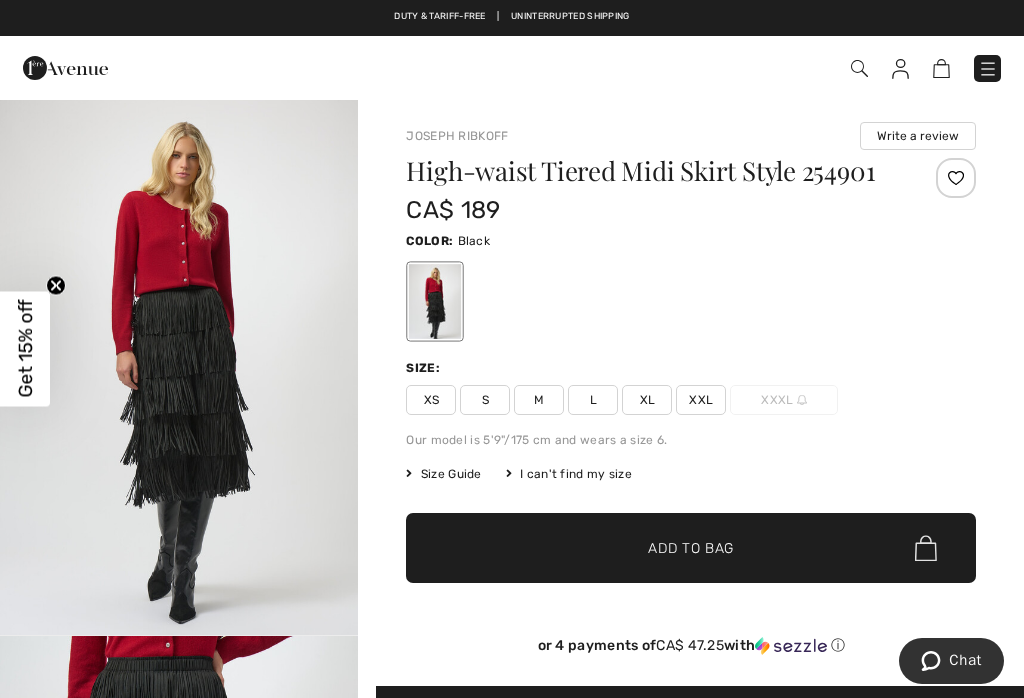 click on "XXL" at bounding box center [701, 400] 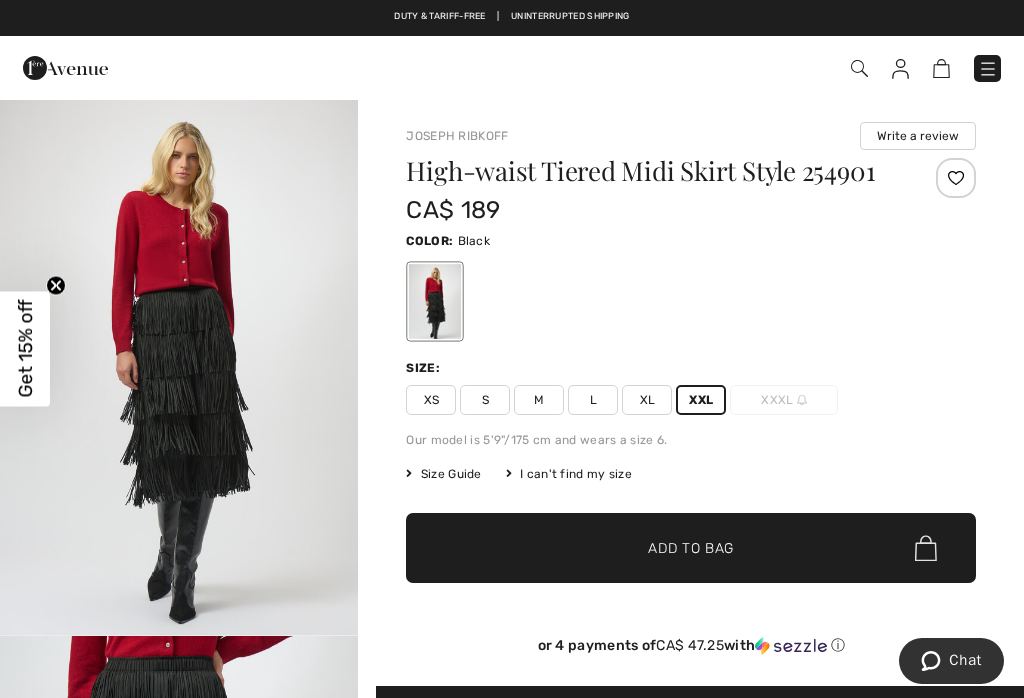 click on "High-waist Tiered Midi Skirt  Style 254901
CA$ 189
Color:
Black
Size:
XS S M L XL XXL XXXL
Our model is [HEIGHT] and wears a size [NUMBER].
Size Guide
I can't find my size
Select Size
XS
S
M
L
XL
XXL
XXXL - Sold Out
✔ Added to Bag
Add to Bag
or 4 payments of  CA$ 47.25  with    ⓘ" at bounding box center (691, 422) 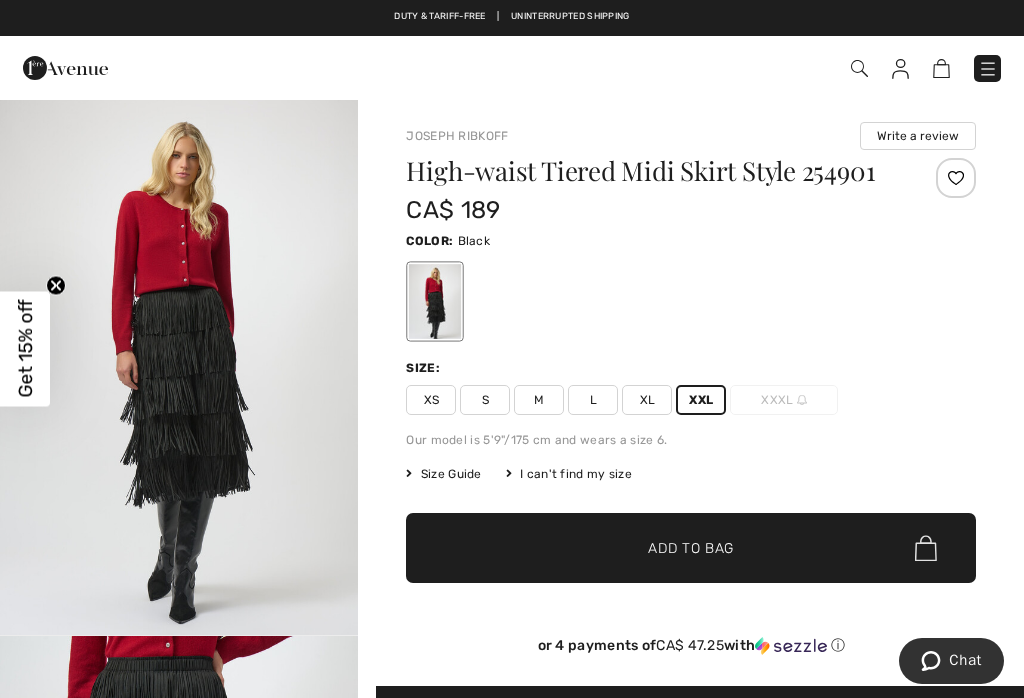 click on "Add to Bag" at bounding box center (691, 548) 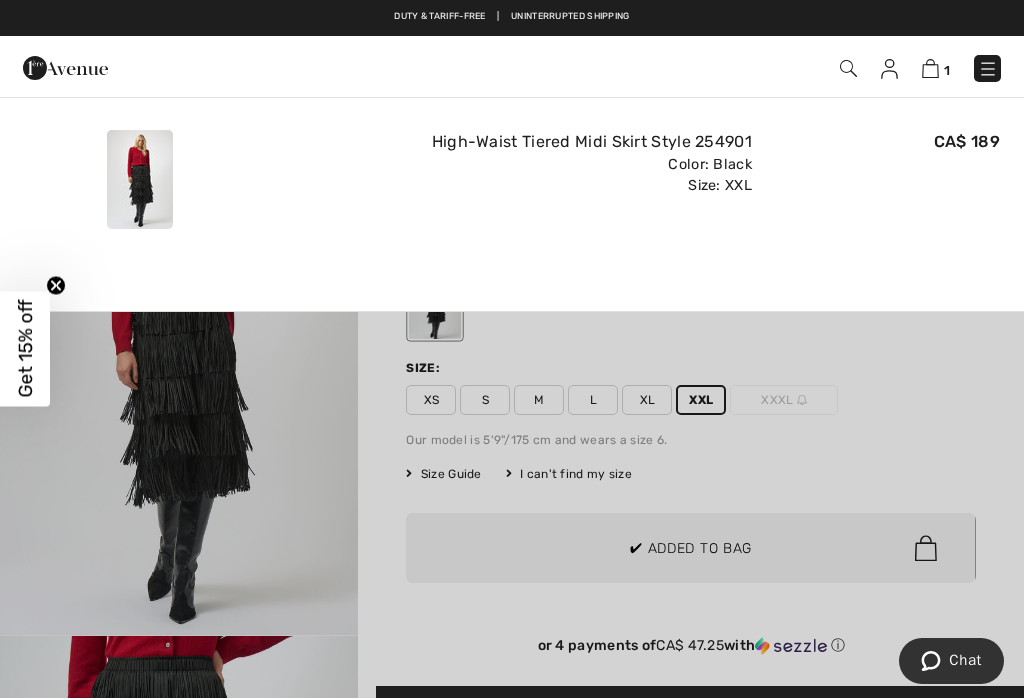 scroll, scrollTop: 0, scrollLeft: 0, axis: both 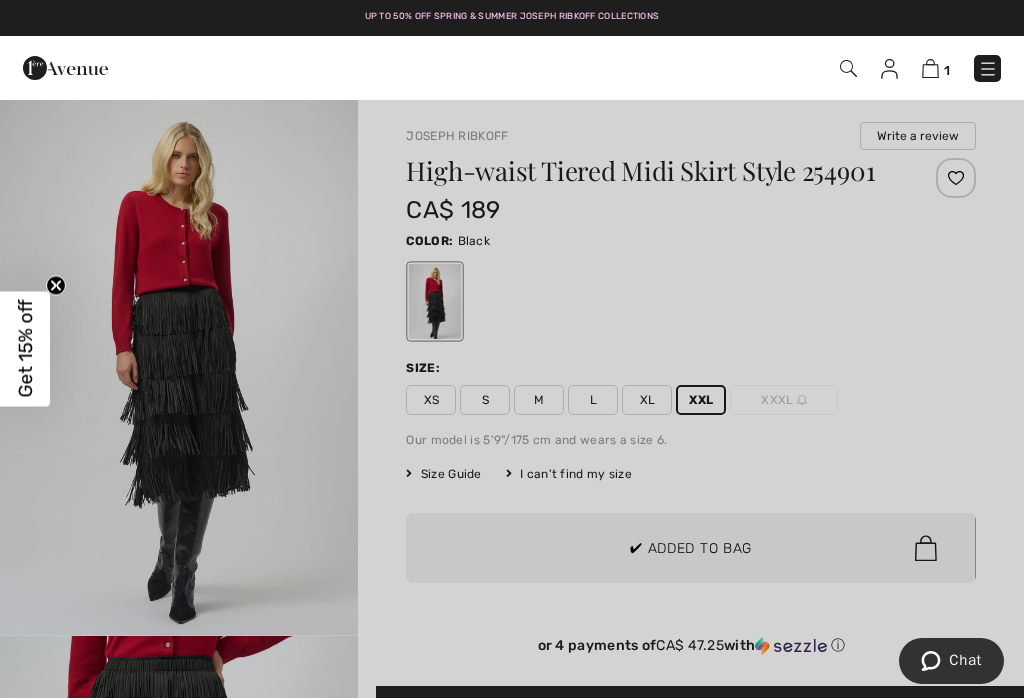 click at bounding box center (512, 349) 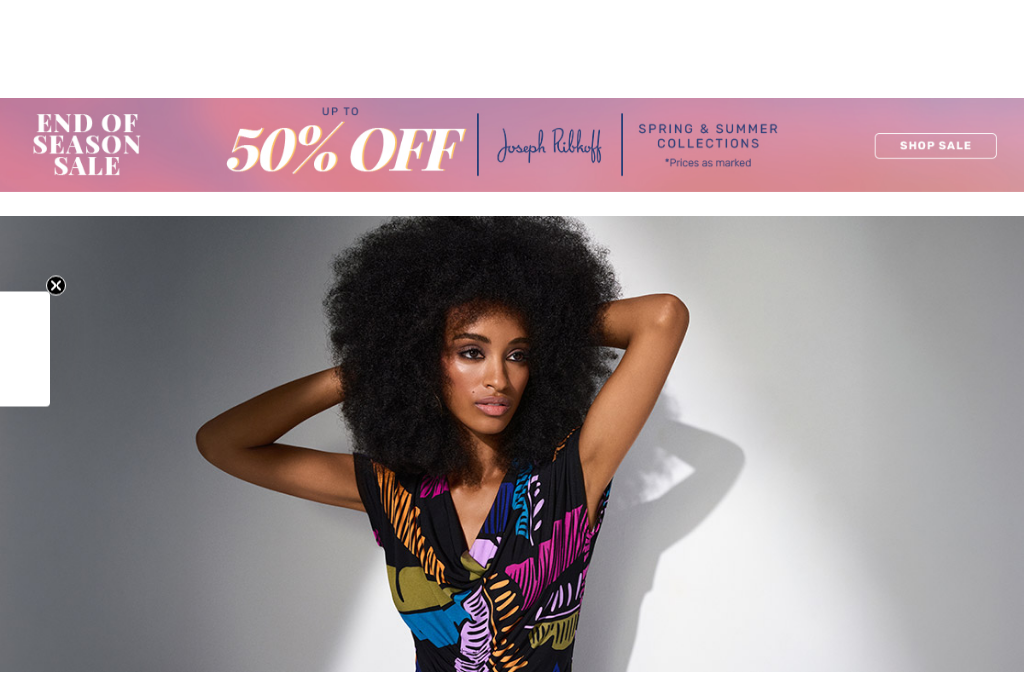 checkbox on "true" 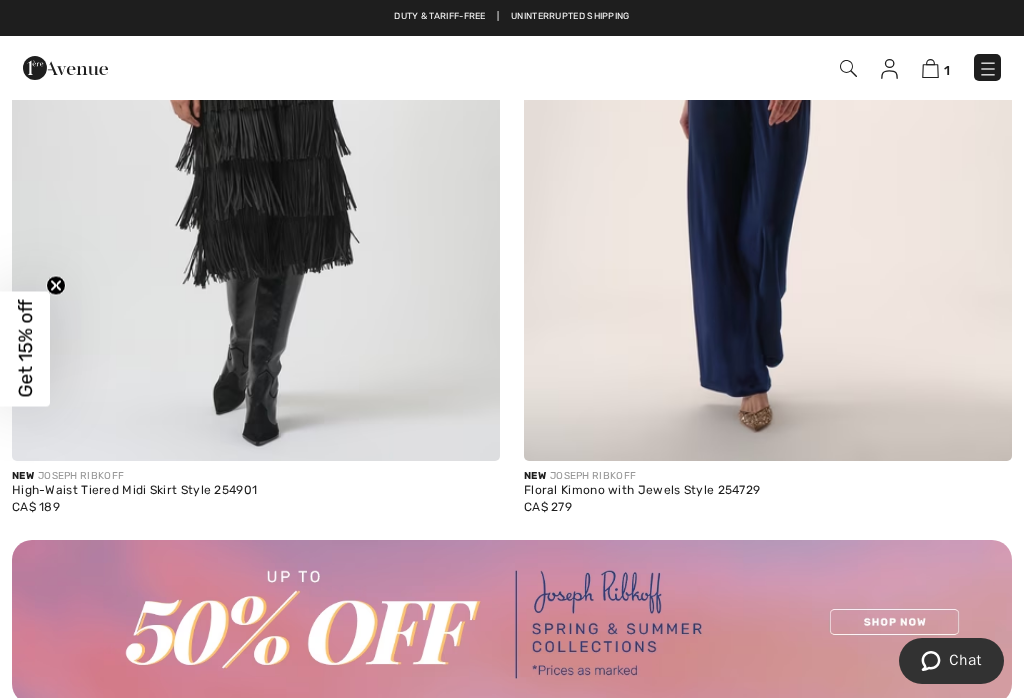 scroll, scrollTop: 0, scrollLeft: 0, axis: both 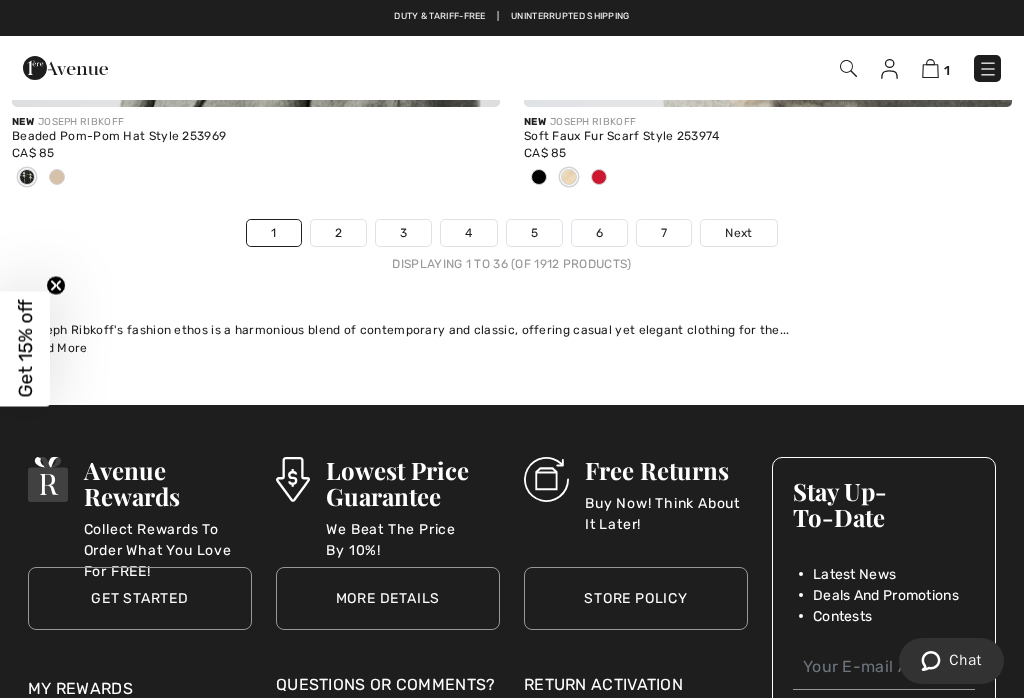 click on "2" at bounding box center (338, 233) 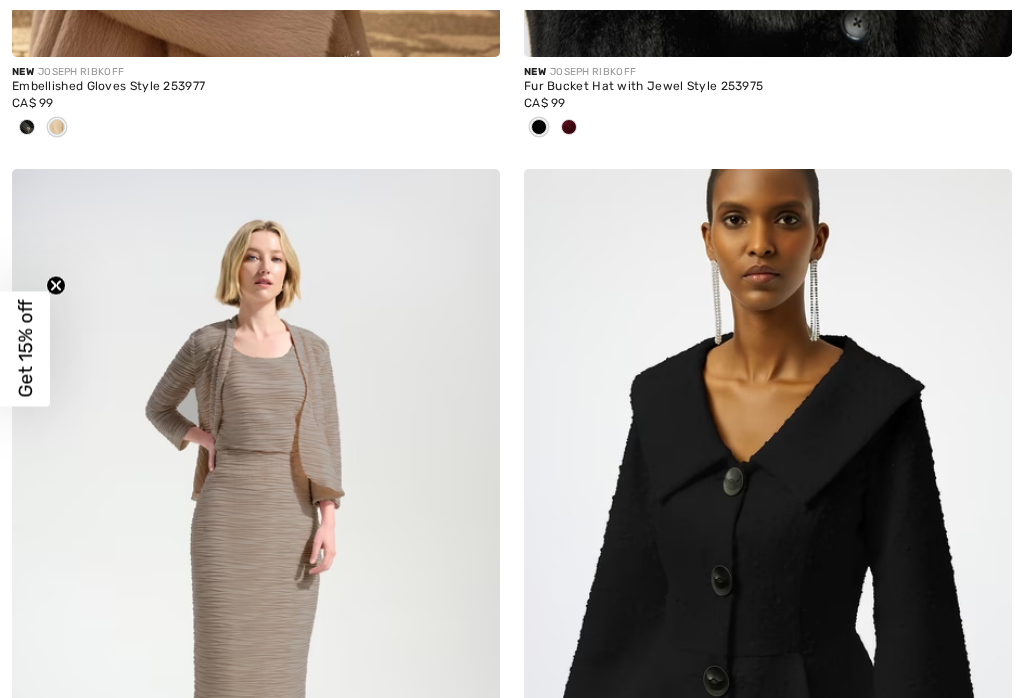 checkbox on "true" 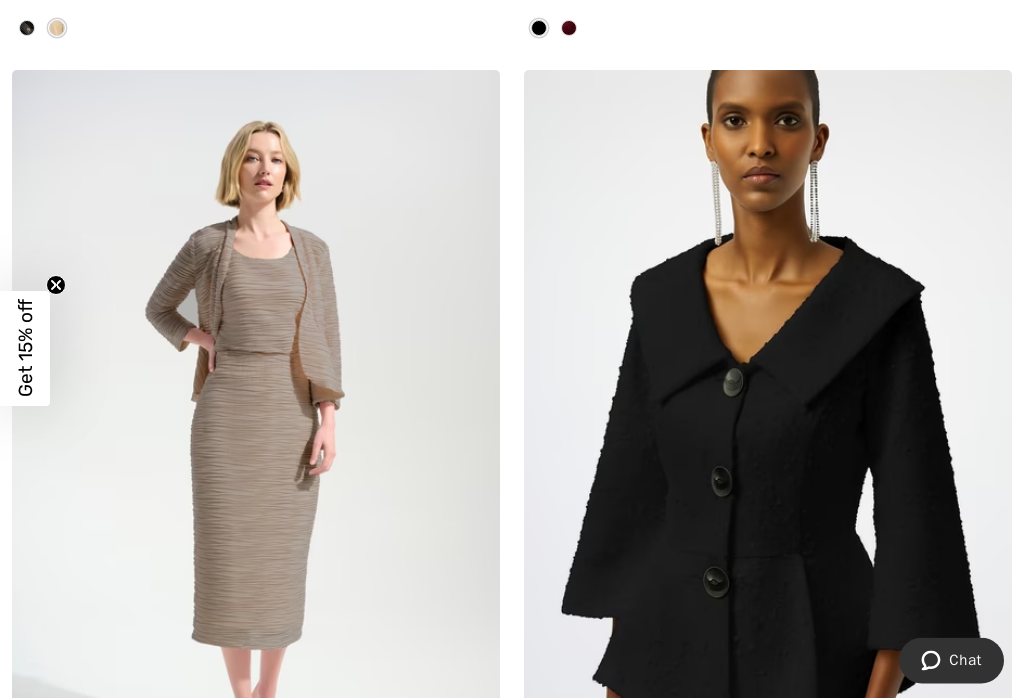scroll, scrollTop: 0, scrollLeft: 0, axis: both 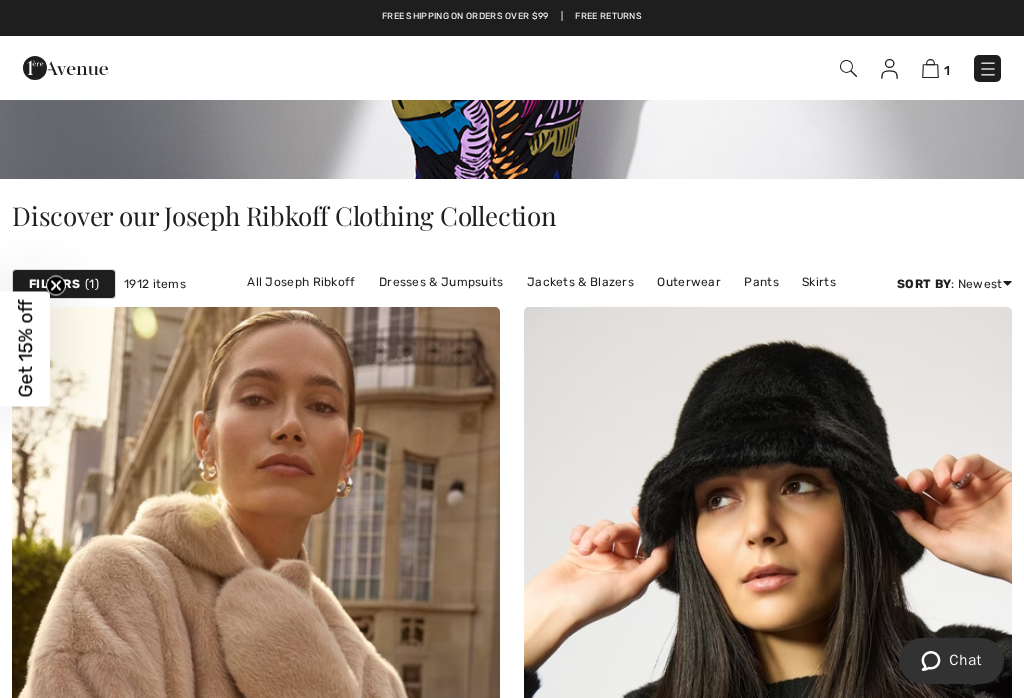 click on "Pants" at bounding box center [761, 282] 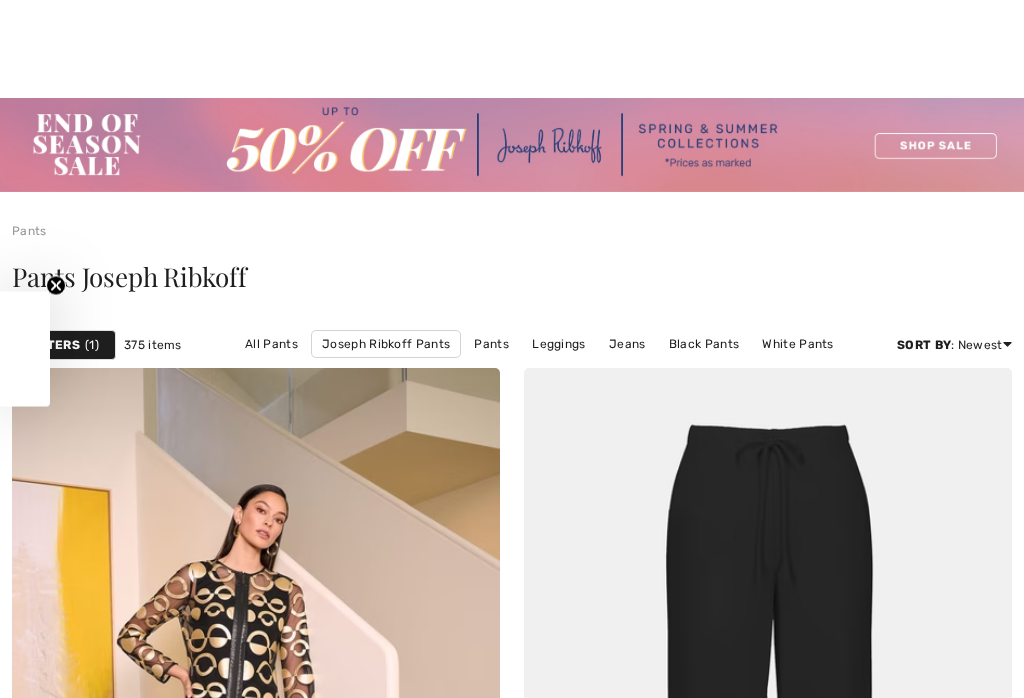 checkbox on "true" 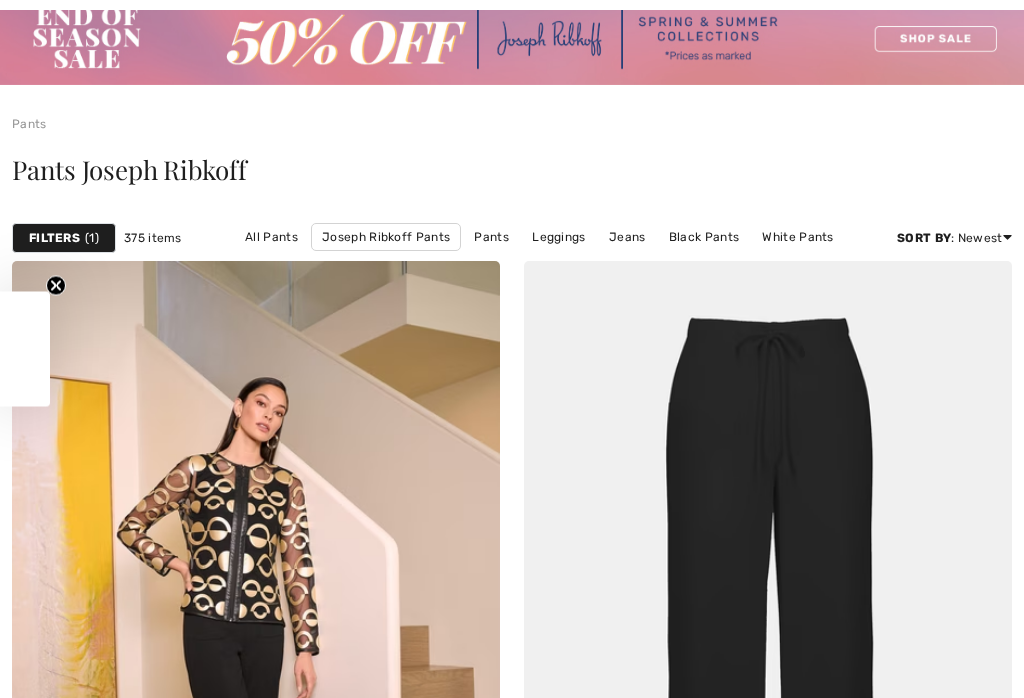 scroll, scrollTop: 0, scrollLeft: 0, axis: both 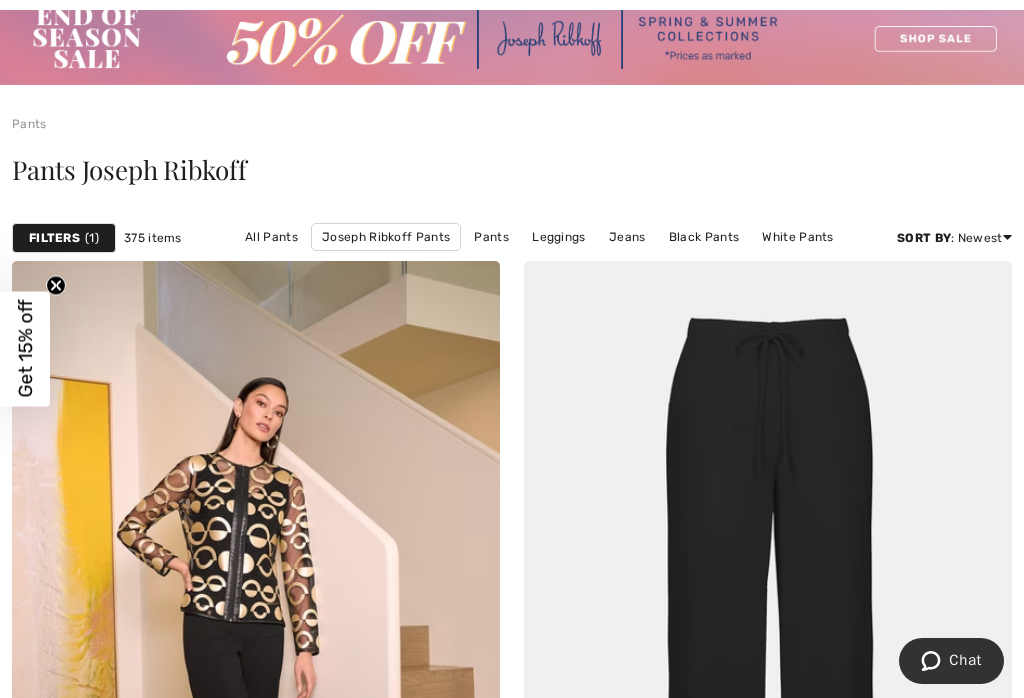 click on "Frank Lyman Pants" at bounding box center [585, 264] 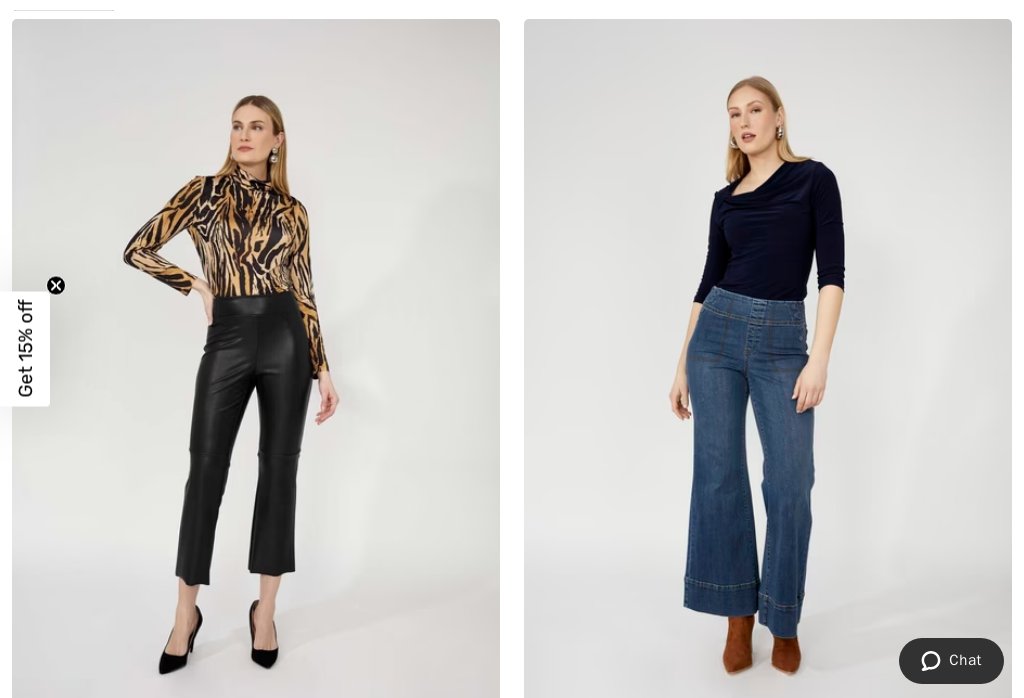 scroll, scrollTop: 369, scrollLeft: 0, axis: vertical 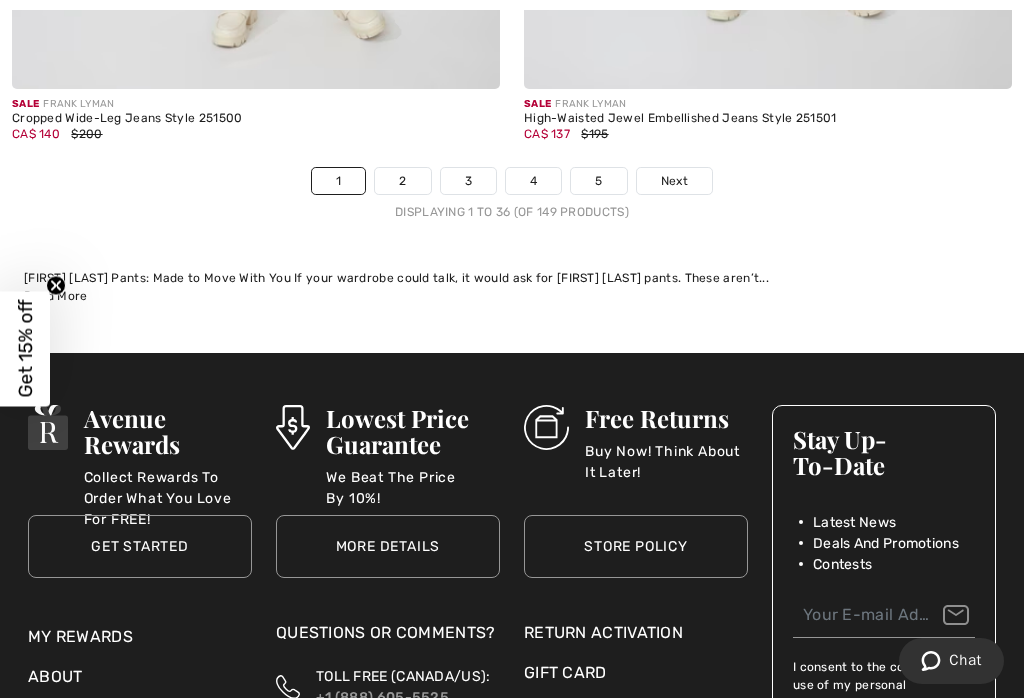 click on "2" at bounding box center (402, 181) 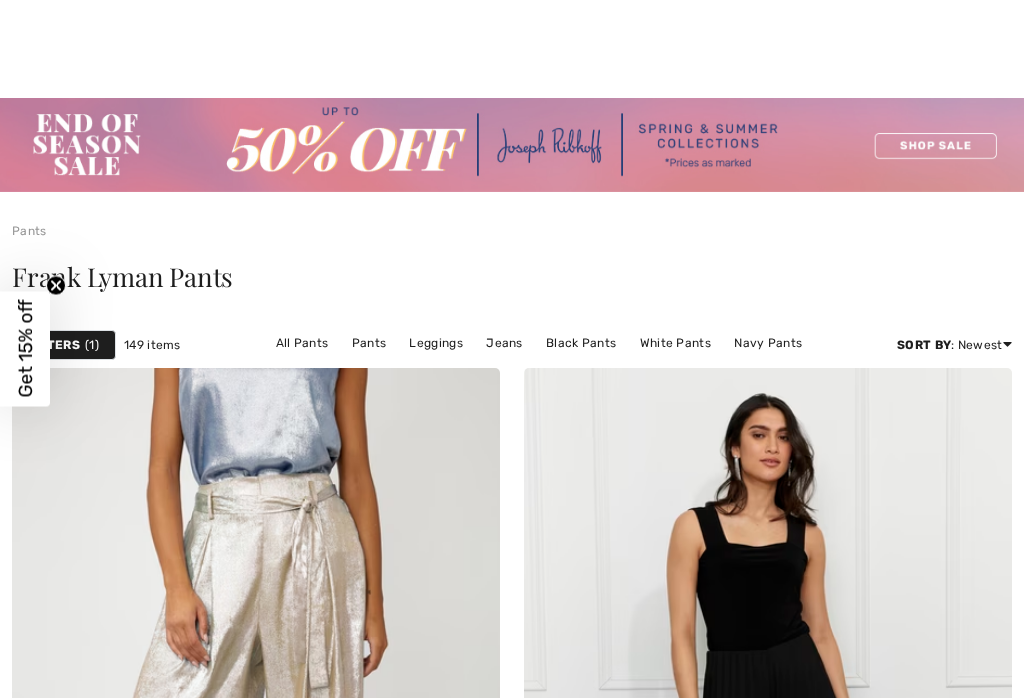 checkbox on "true" 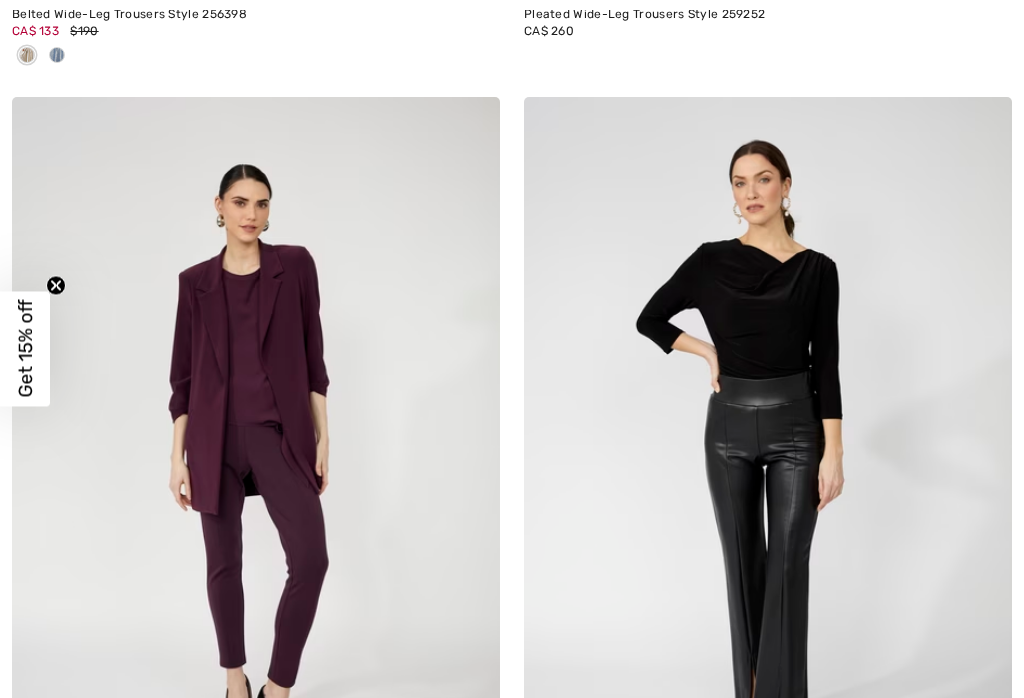 scroll, scrollTop: 0, scrollLeft: 0, axis: both 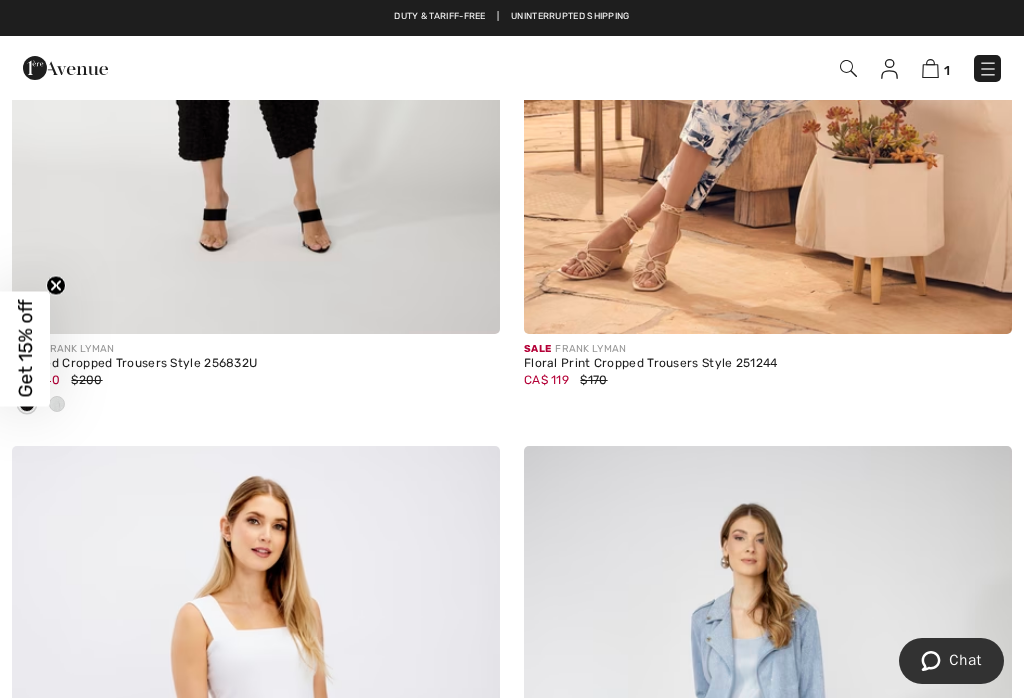 click at bounding box center (988, 69) 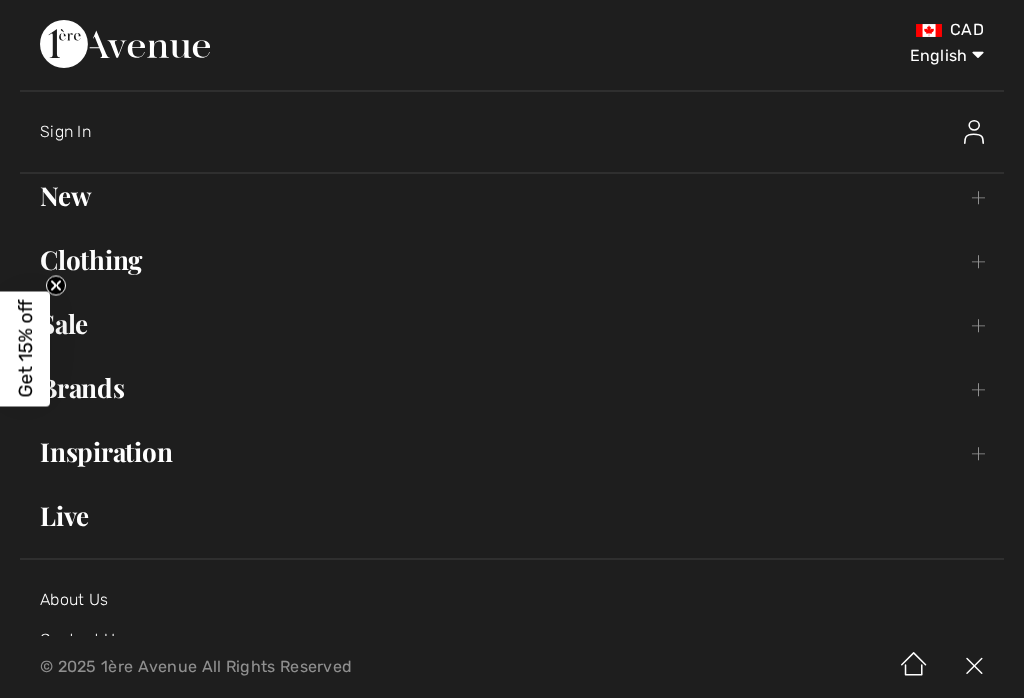 click on "Brands Open submenu" at bounding box center (512, 388) 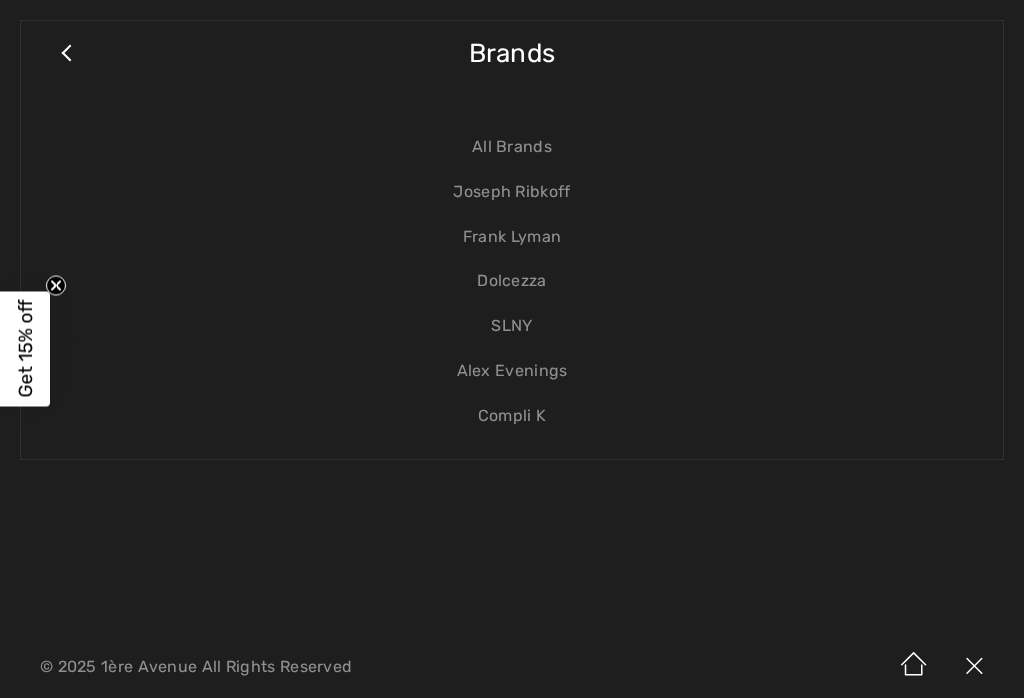click on "Frank Lyman" at bounding box center (512, 237) 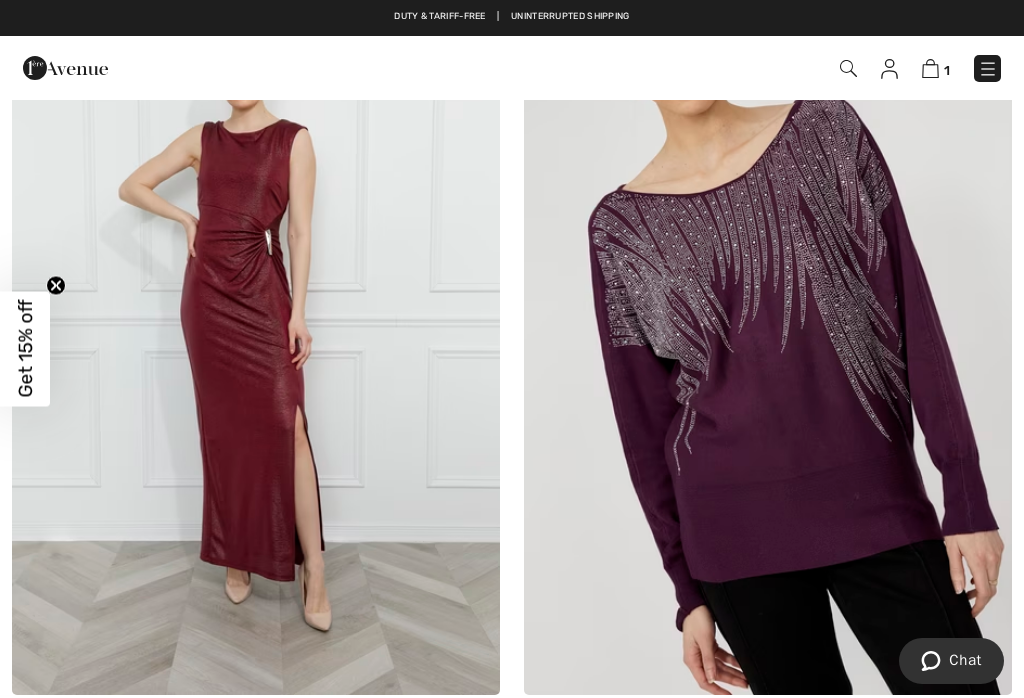 scroll, scrollTop: 865, scrollLeft: 0, axis: vertical 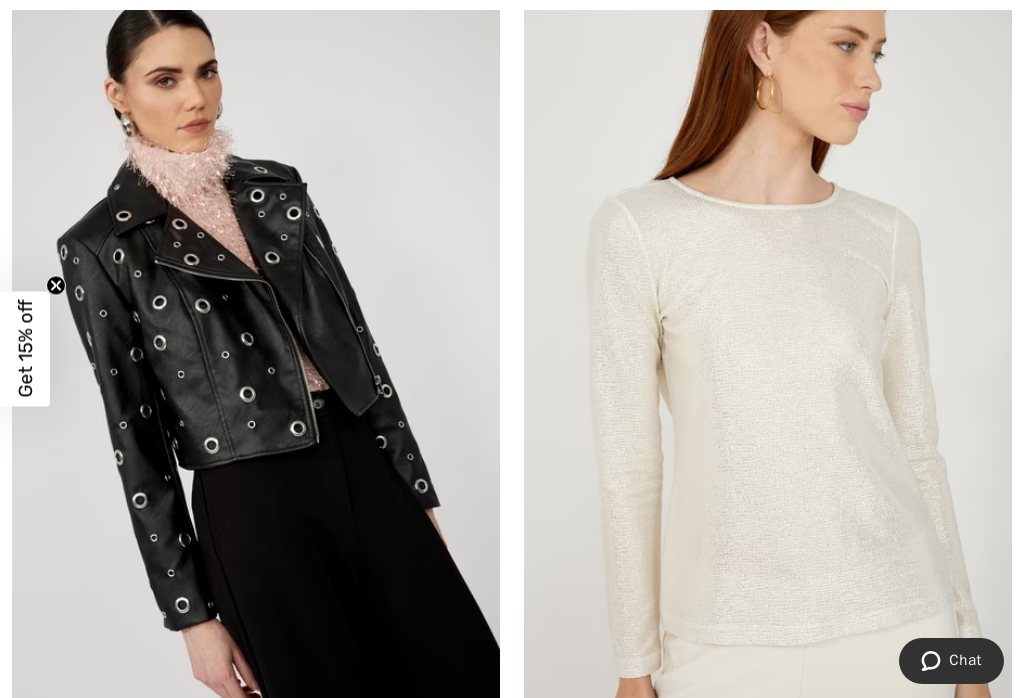 click at bounding box center (256, 351) 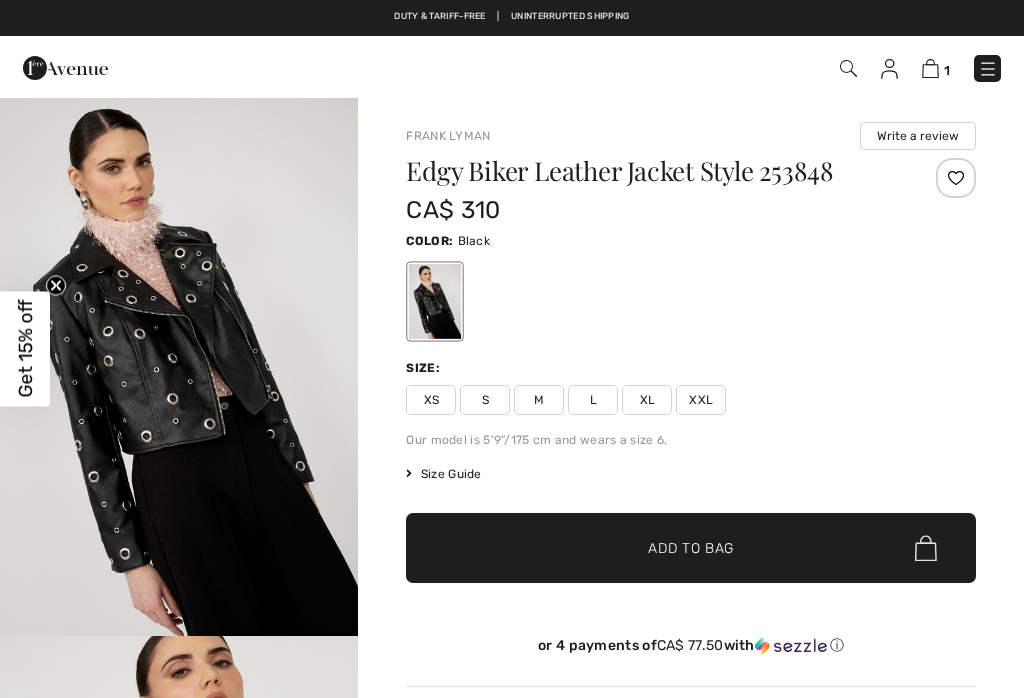 scroll, scrollTop: 0, scrollLeft: 0, axis: both 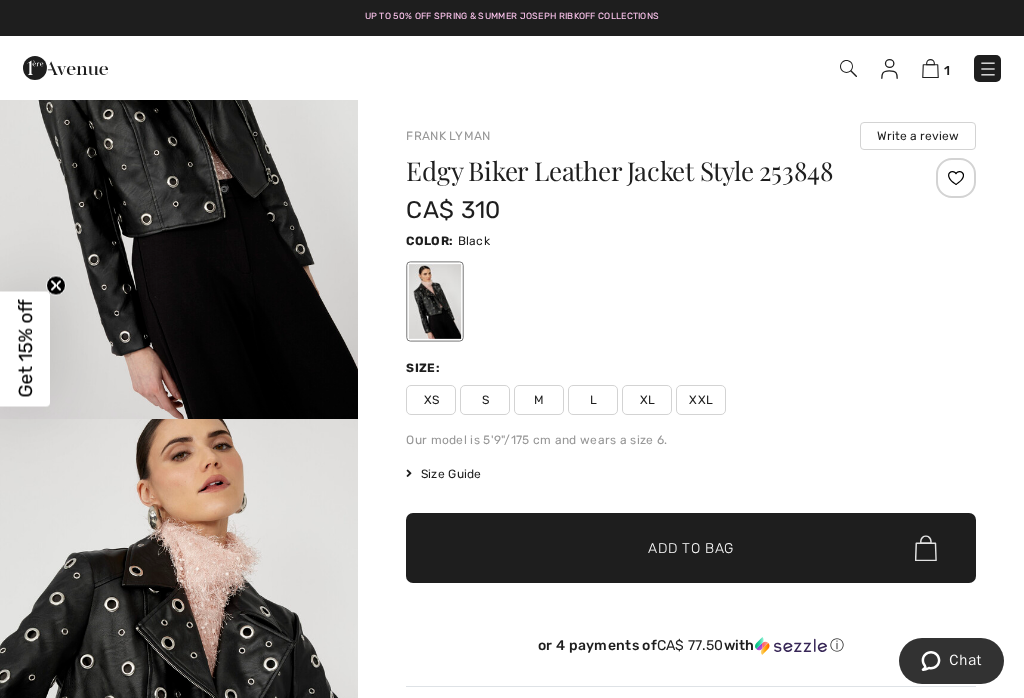 click on "Duty & tariff-free      |     Uninterrupted shipping
Up to 50% off Spring & Summer Joseph Ribkoff Collections
Free shipping on orders over $99
|
Free Returns" at bounding box center (512, 18) 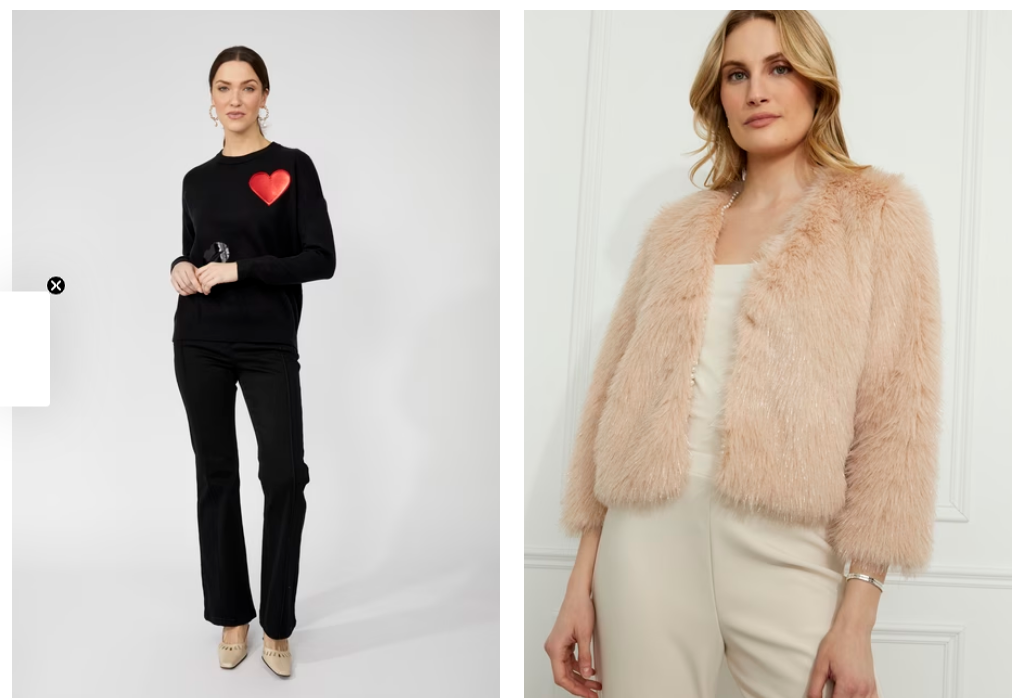 scroll, scrollTop: 0, scrollLeft: 0, axis: both 